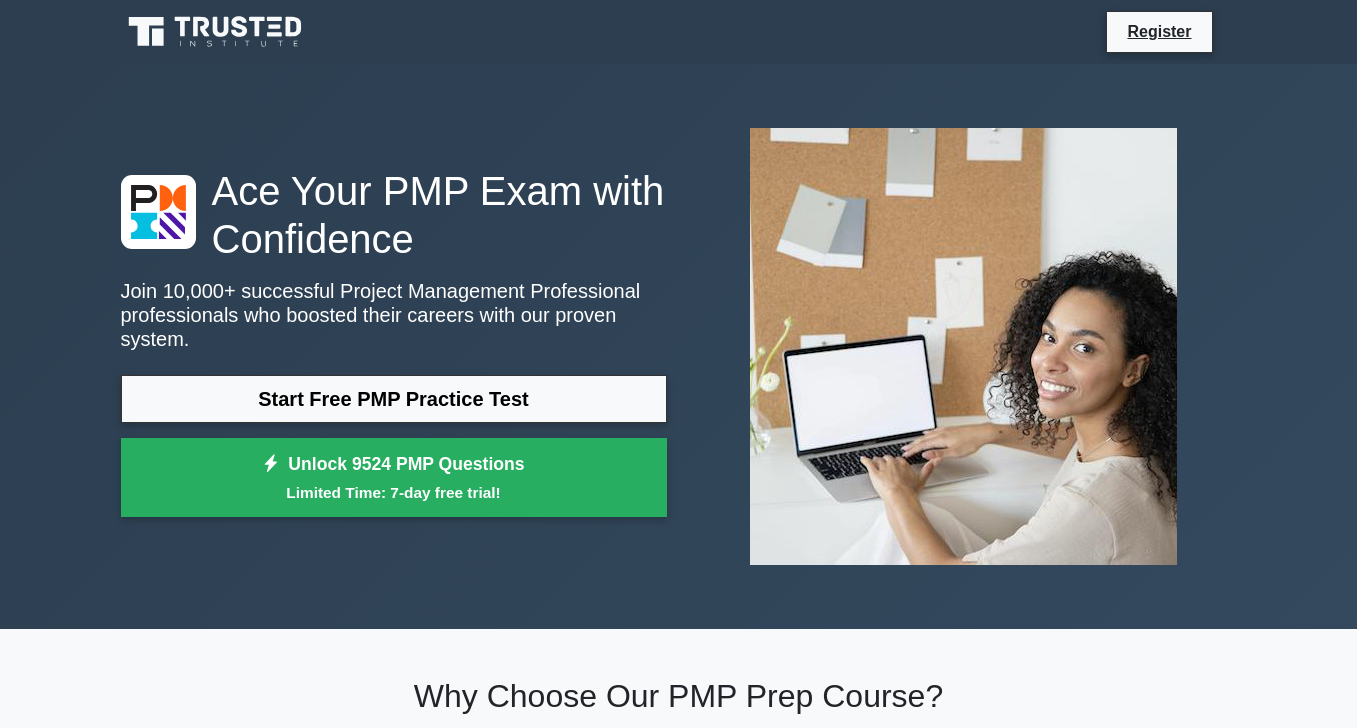 scroll, scrollTop: 0, scrollLeft: 0, axis: both 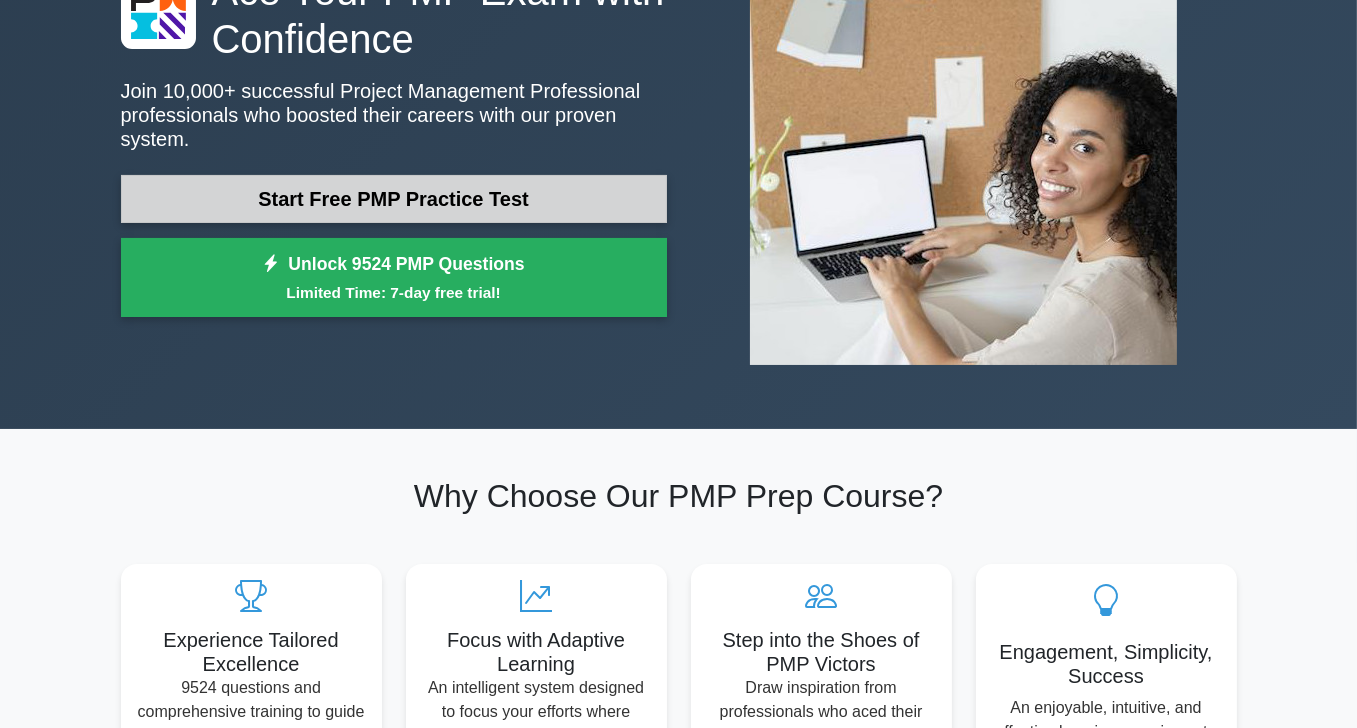 click on "Start Free PMP Practice Test" at bounding box center [394, 199] 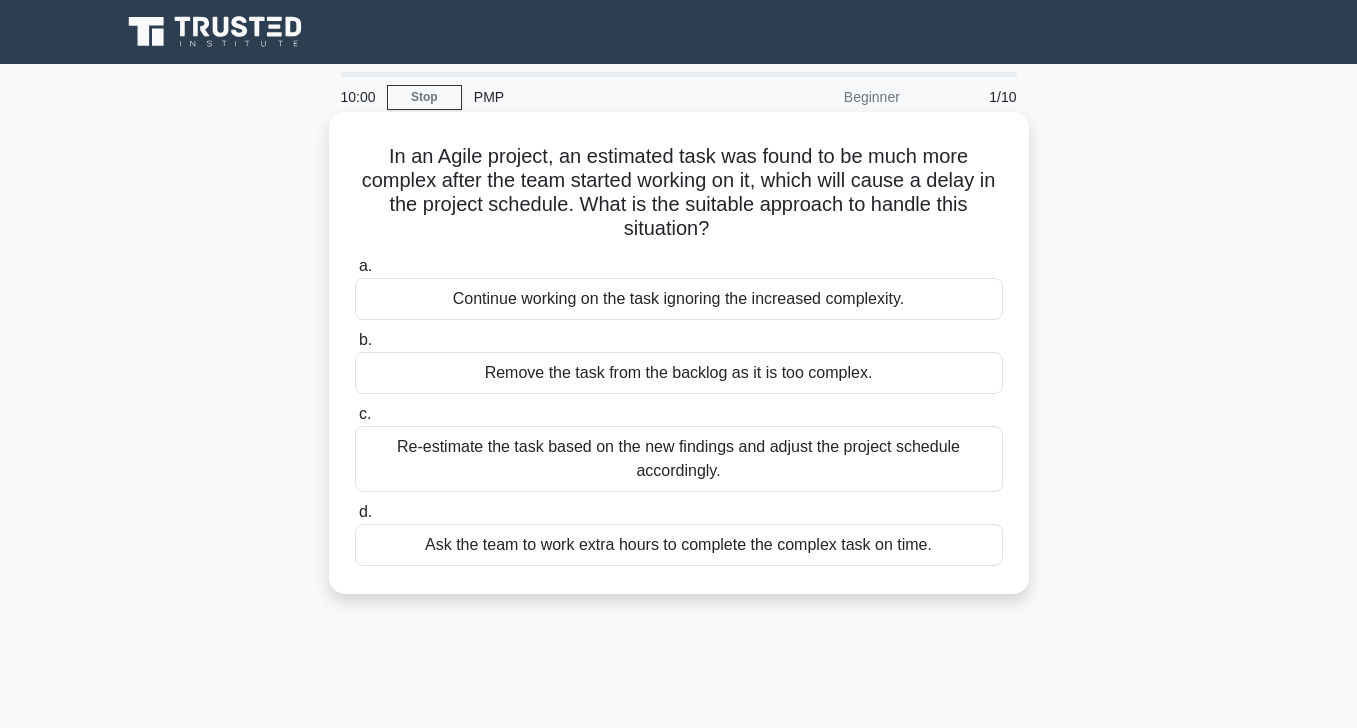 scroll, scrollTop: 0, scrollLeft: 0, axis: both 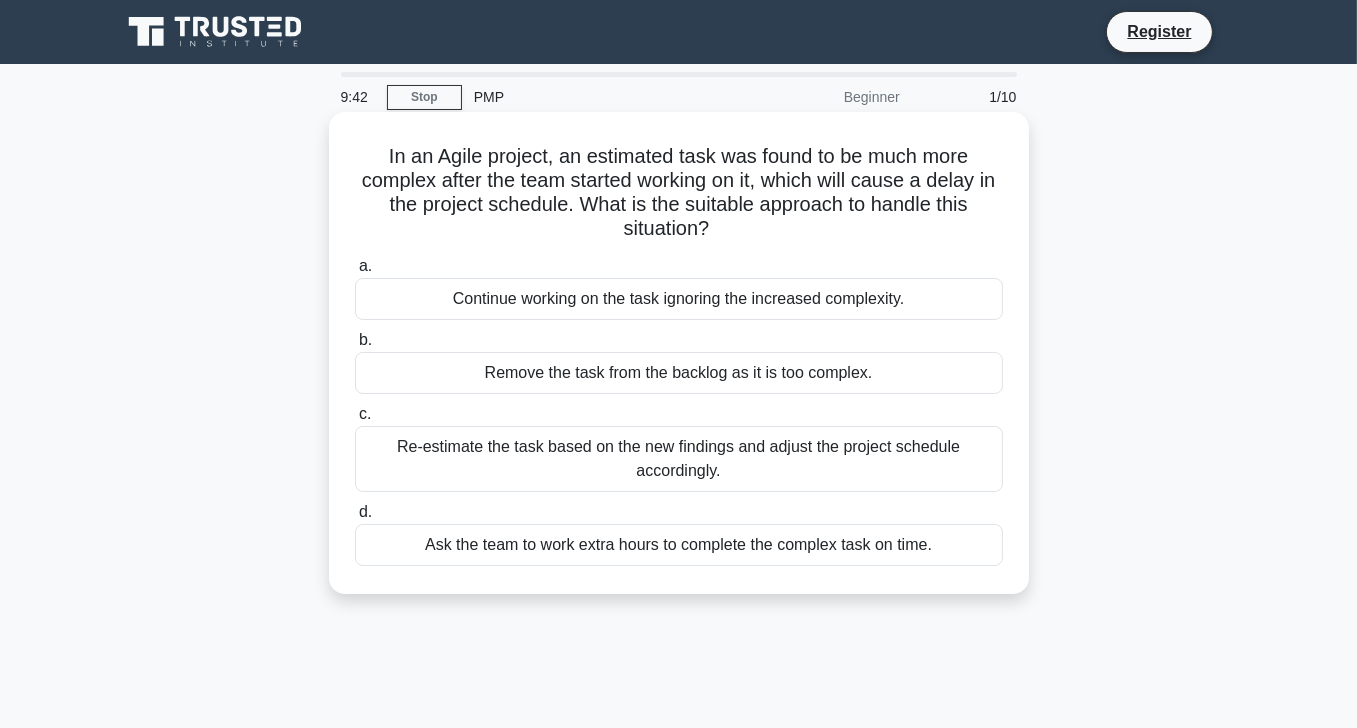 click on "Continue working on the task ignoring the increased complexity." at bounding box center (679, 299) 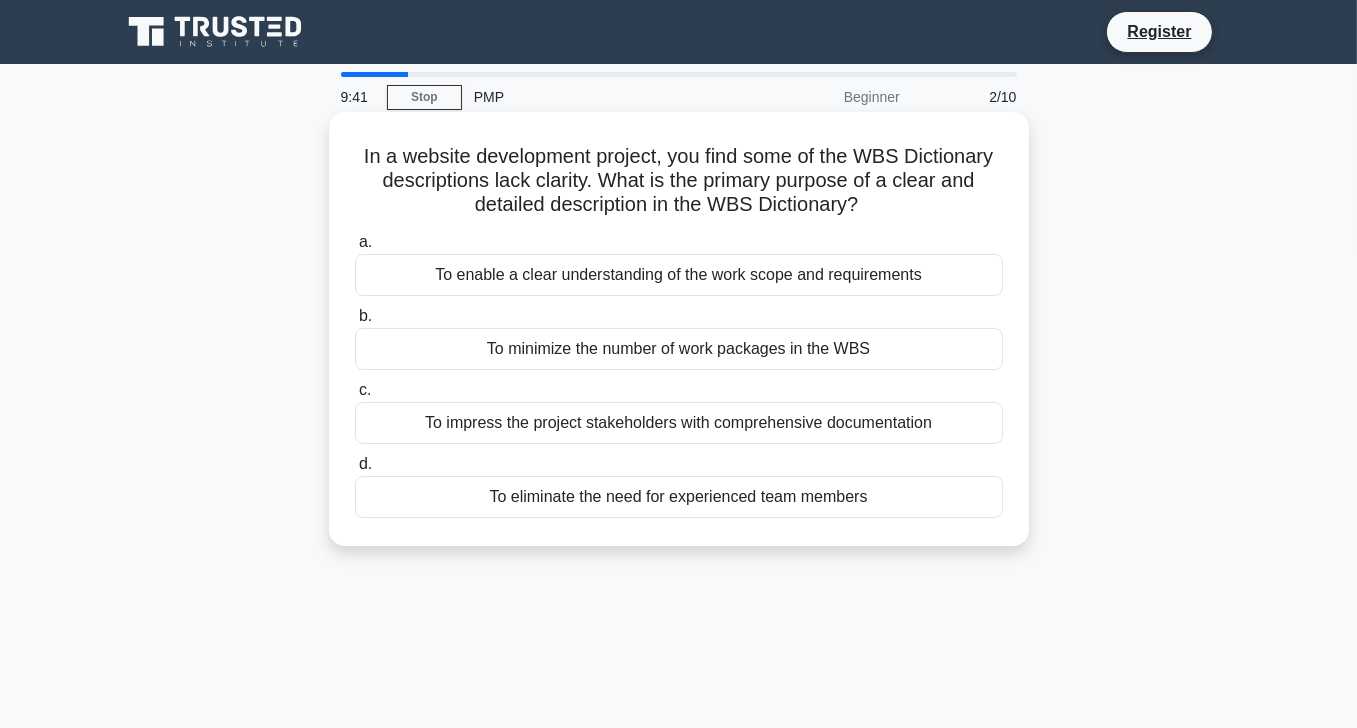 click on "To enable a clear understanding of the work scope and requirements" at bounding box center [679, 275] 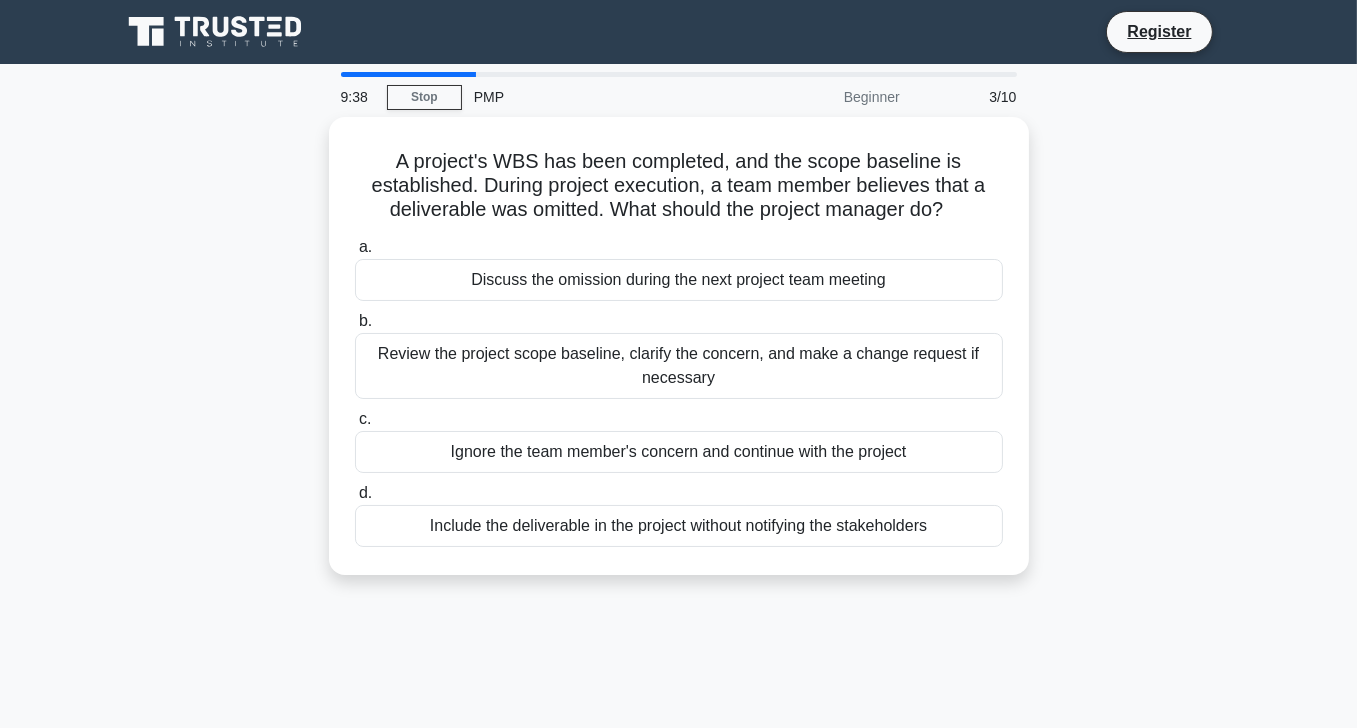 click on "9:38" at bounding box center (358, 97) 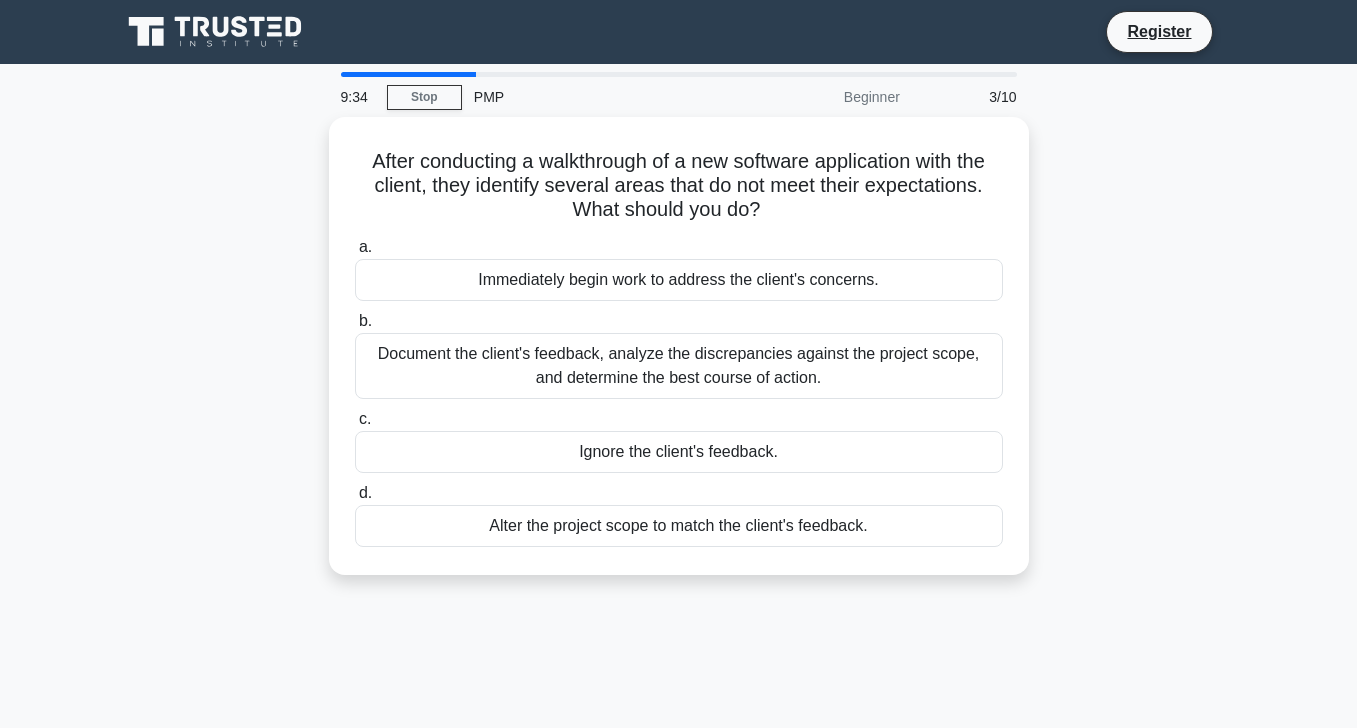 scroll, scrollTop: 0, scrollLeft: 0, axis: both 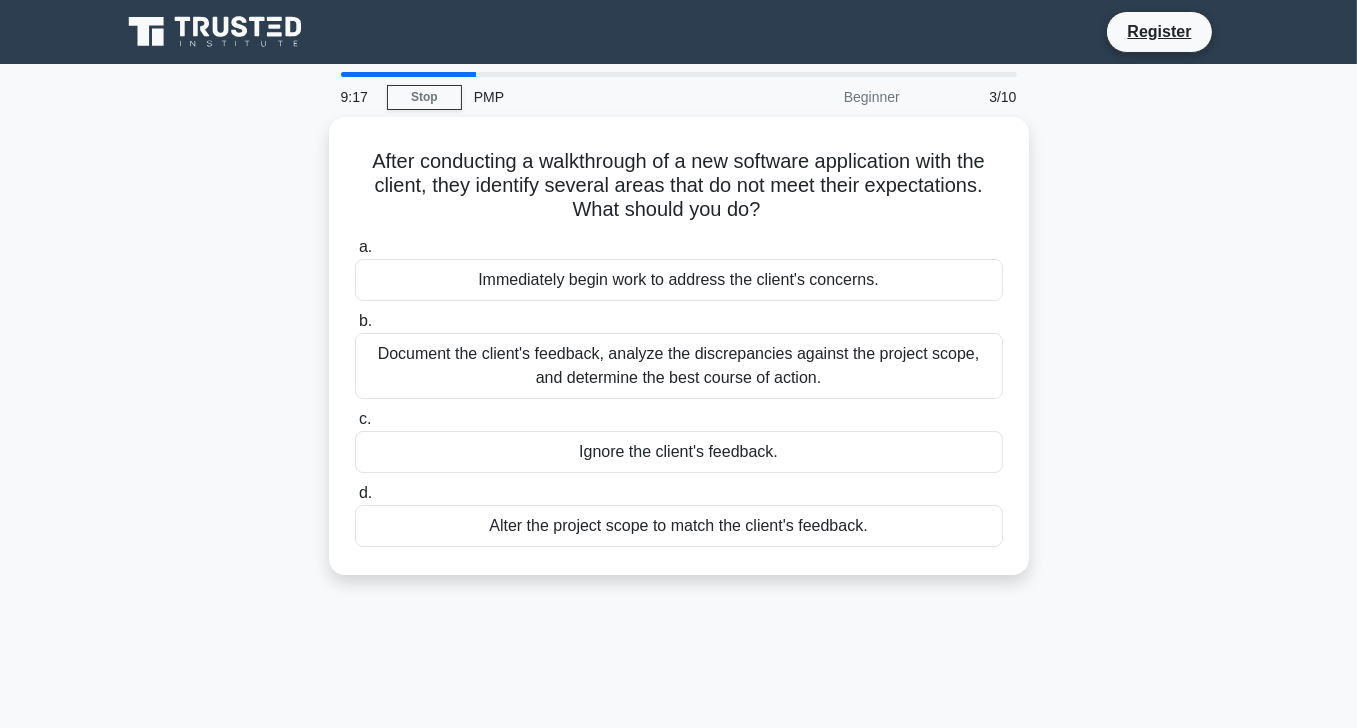 click at bounding box center [408, 74] 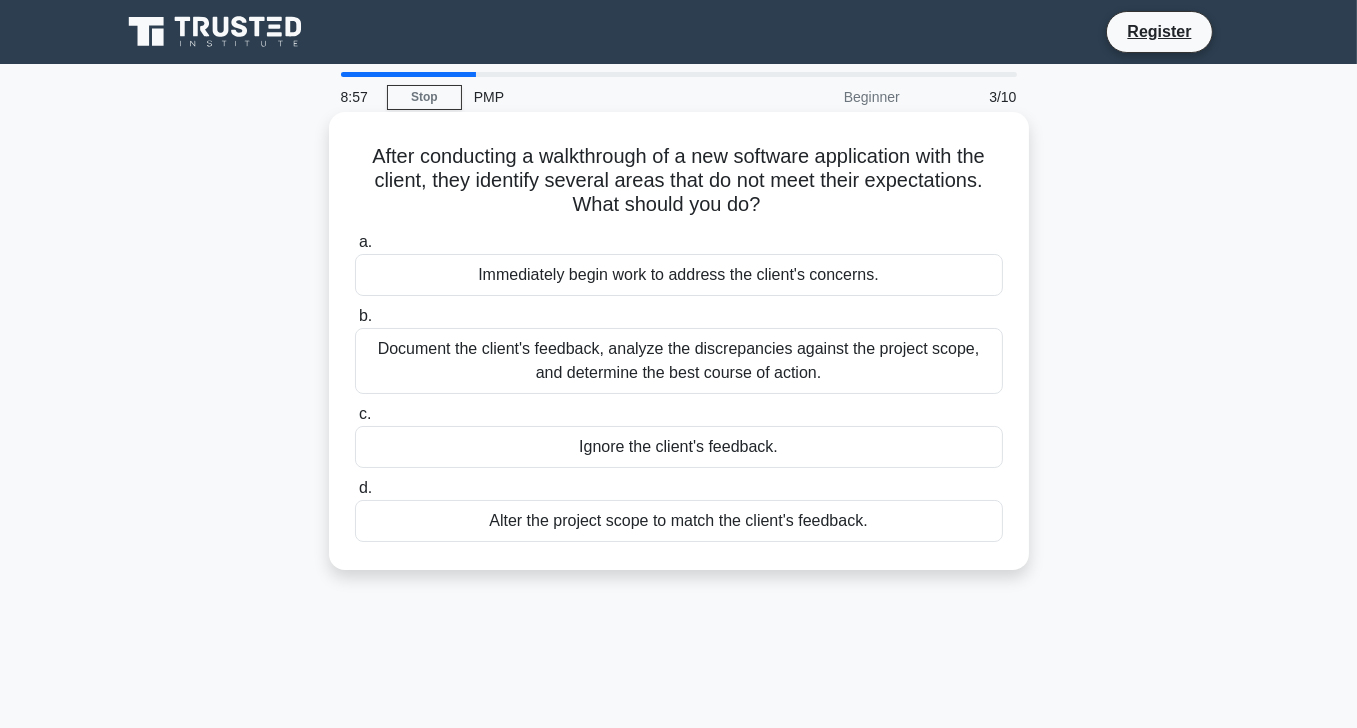 click on "Document the client's feedback, analyze the discrepancies against the project scope, and determine the best course of action." at bounding box center (679, 361) 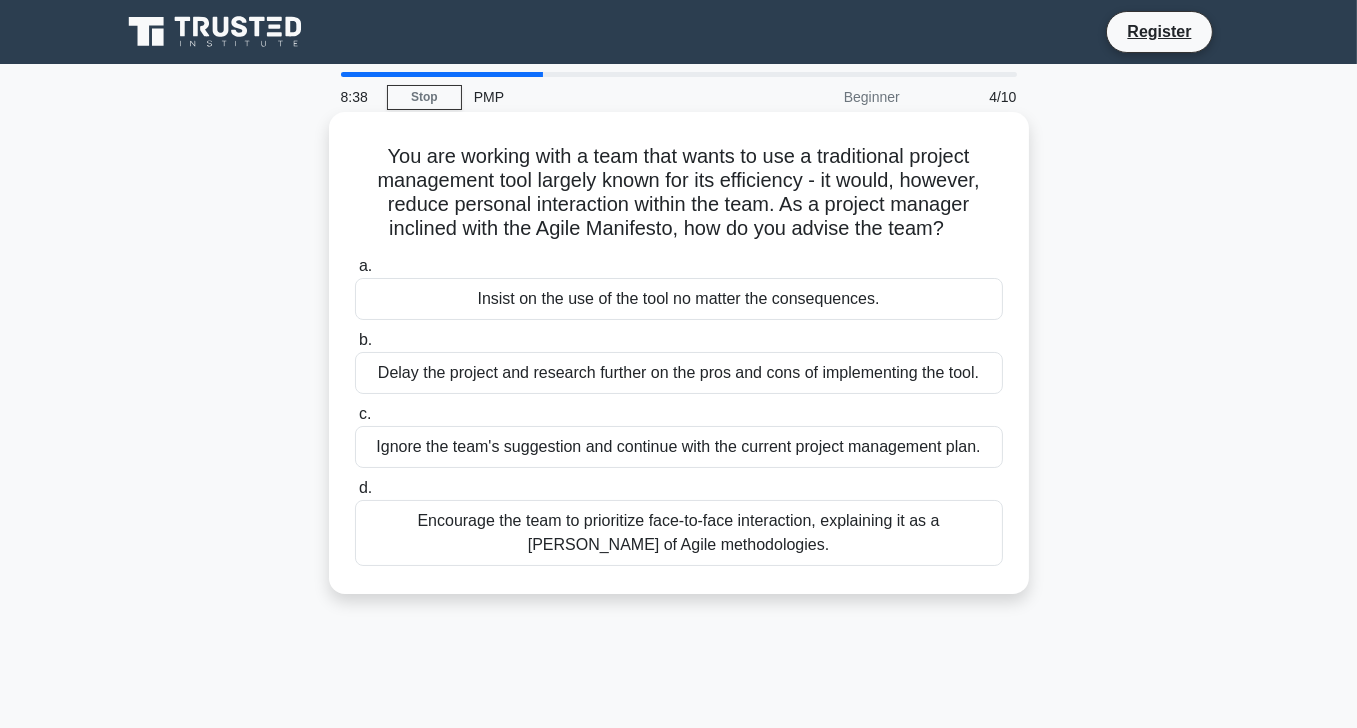click on "Encourage the team to prioritize face-to-face interaction, explaining it as a tenet of Agile methodologies." at bounding box center (679, 533) 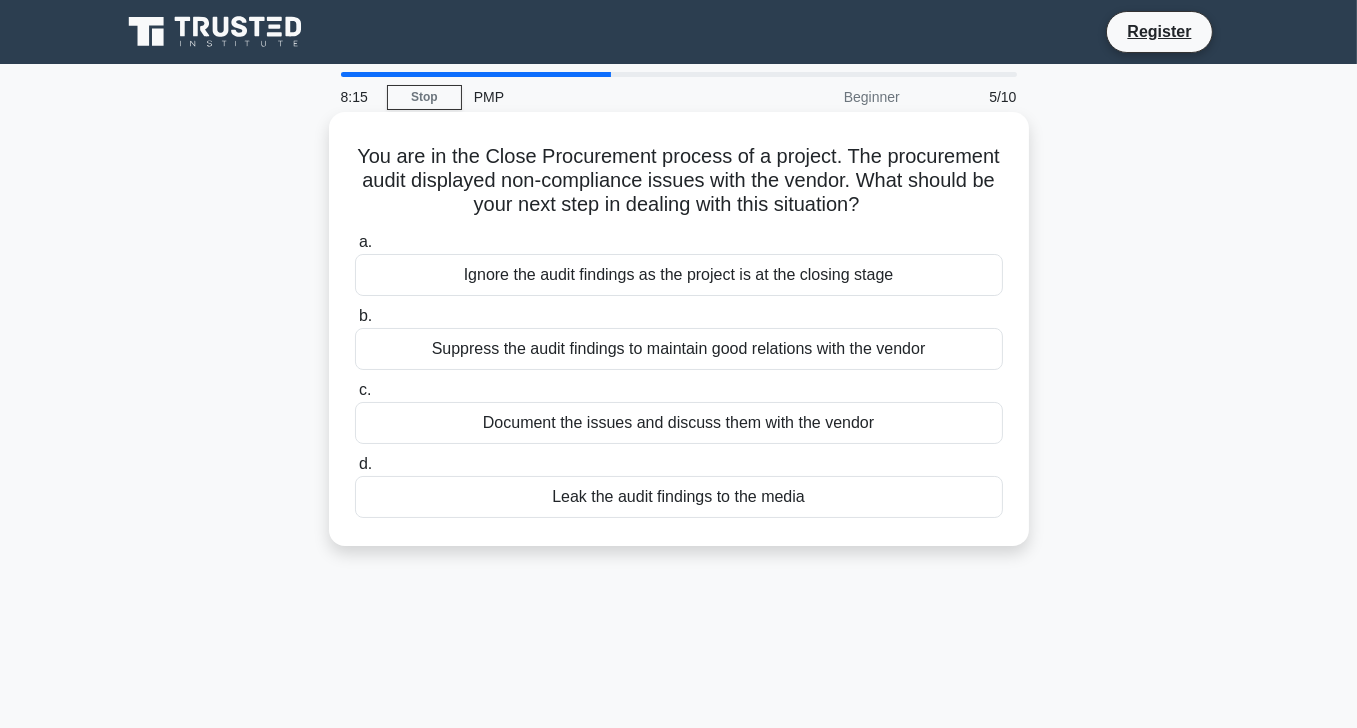 click on "Document the issues and discuss them with the vendor" at bounding box center [679, 423] 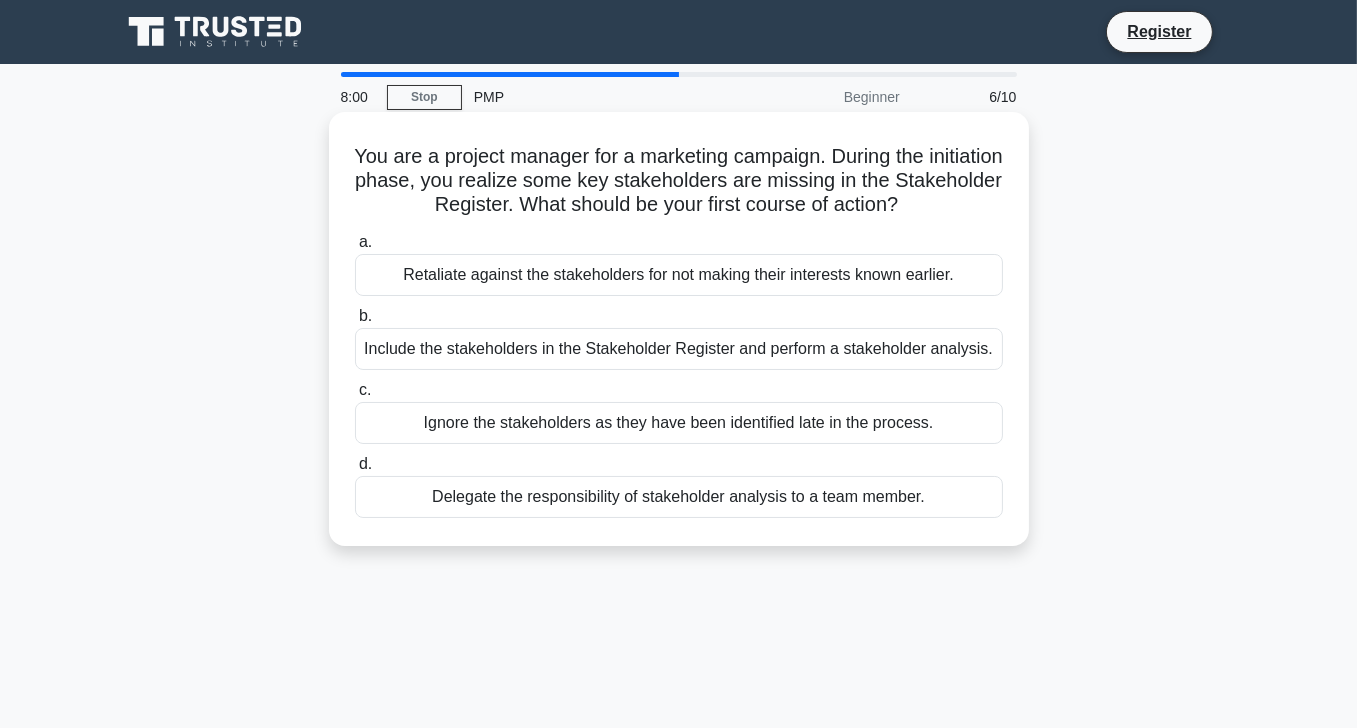 click on "Include the stakeholders in the Stakeholder Register and perform a stakeholder analysis." at bounding box center [679, 349] 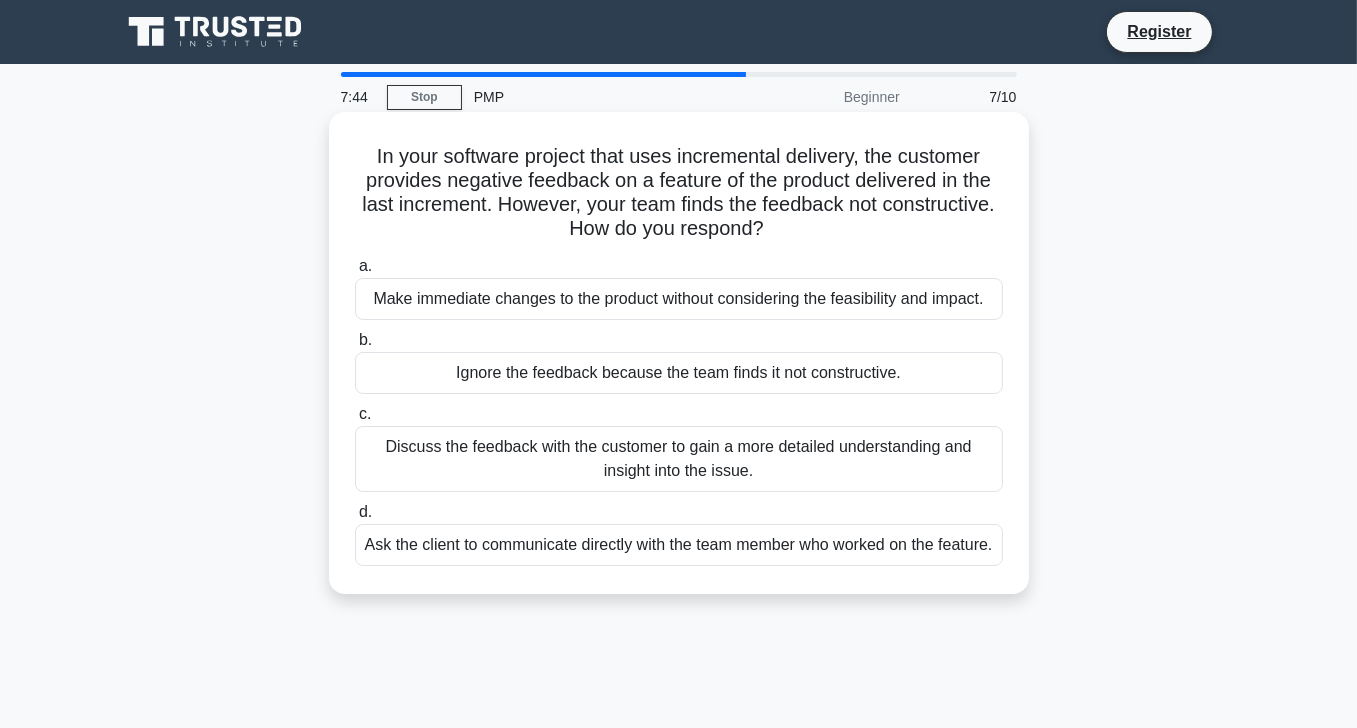 click on "Discuss the feedback with the customer to gain a more detailed understanding and insight into the issue." at bounding box center [679, 459] 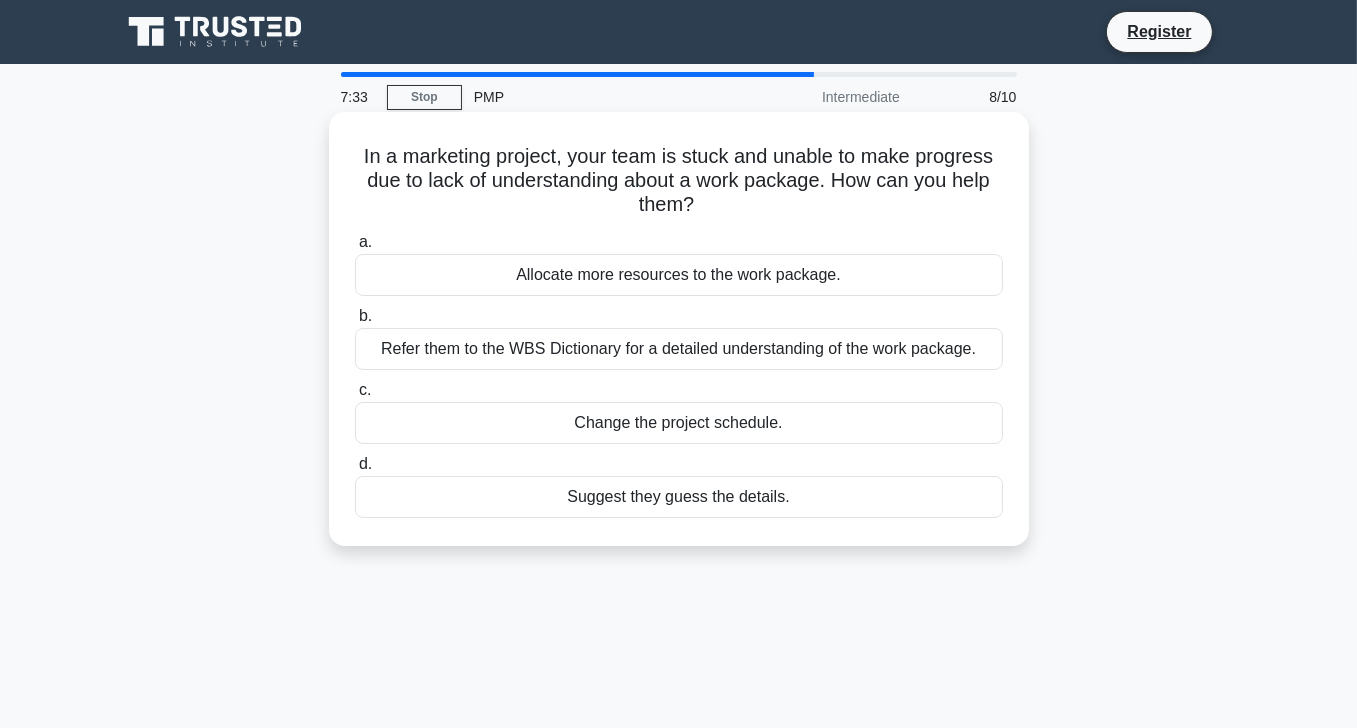 click on "Refer them to the WBS Dictionary for a detailed understanding of the work package." at bounding box center (679, 349) 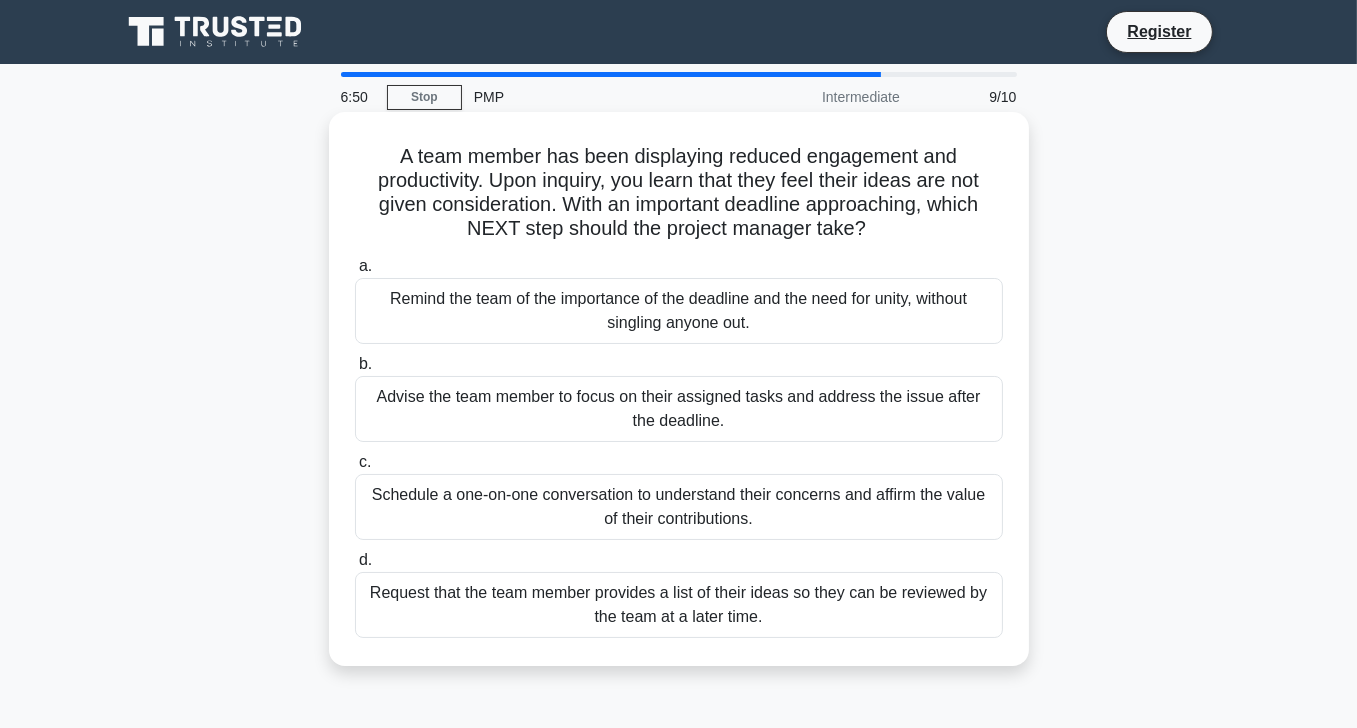 click on "Remind the team of the importance of the deadline and the need for unity, without singling anyone out." at bounding box center [679, 311] 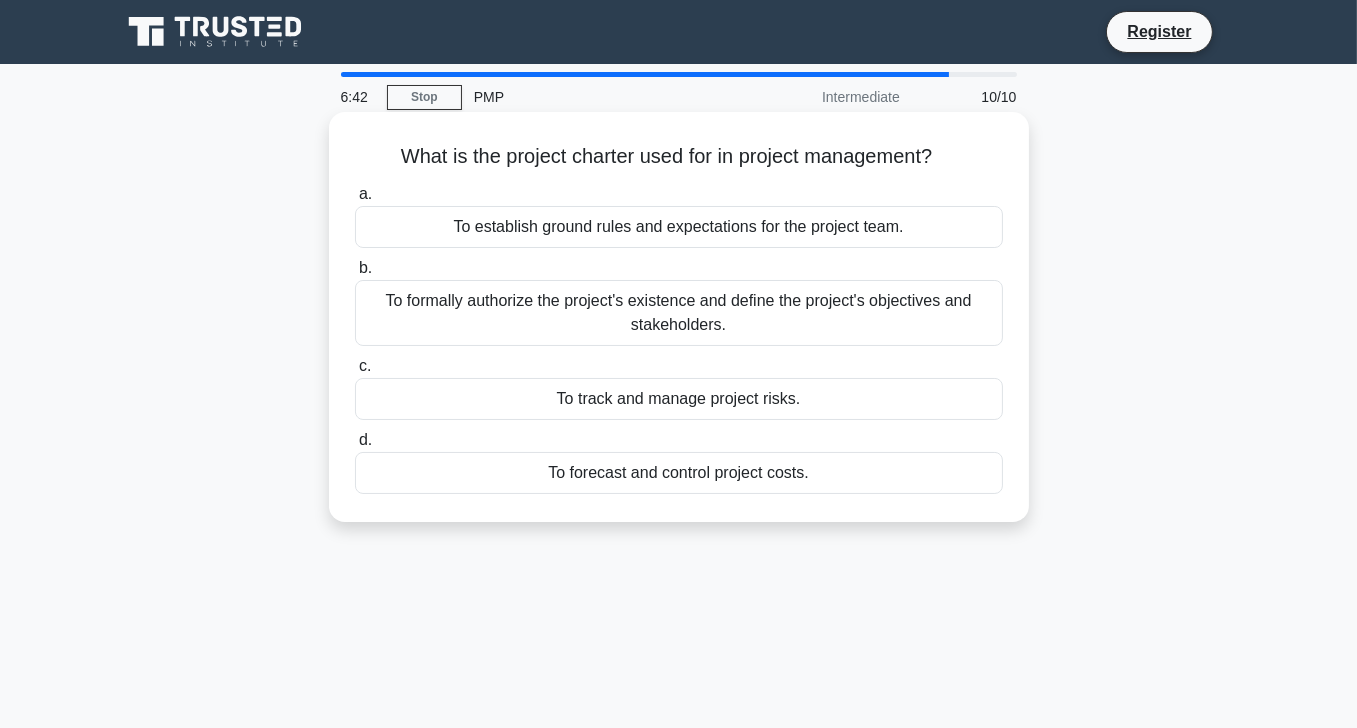 click on "To formally authorize the project's existence and define the project's objectives and stakeholders." at bounding box center [679, 313] 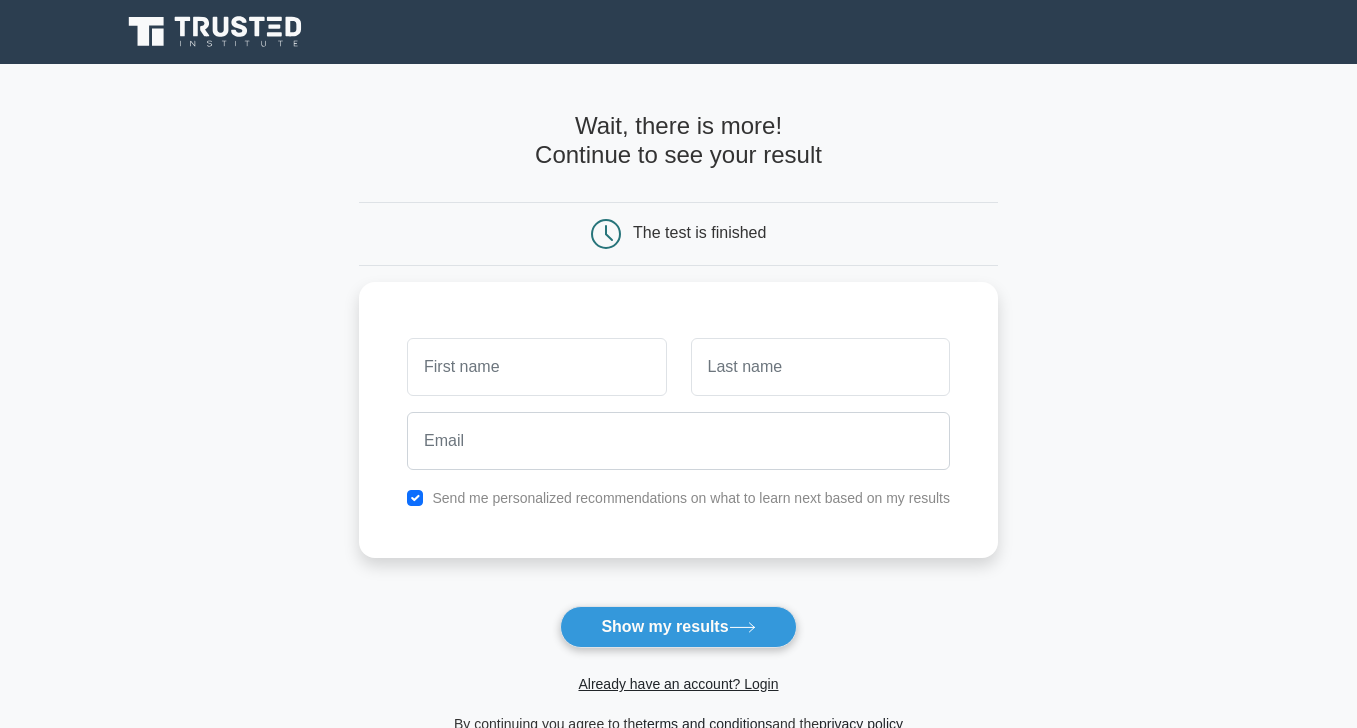 scroll, scrollTop: 0, scrollLeft: 0, axis: both 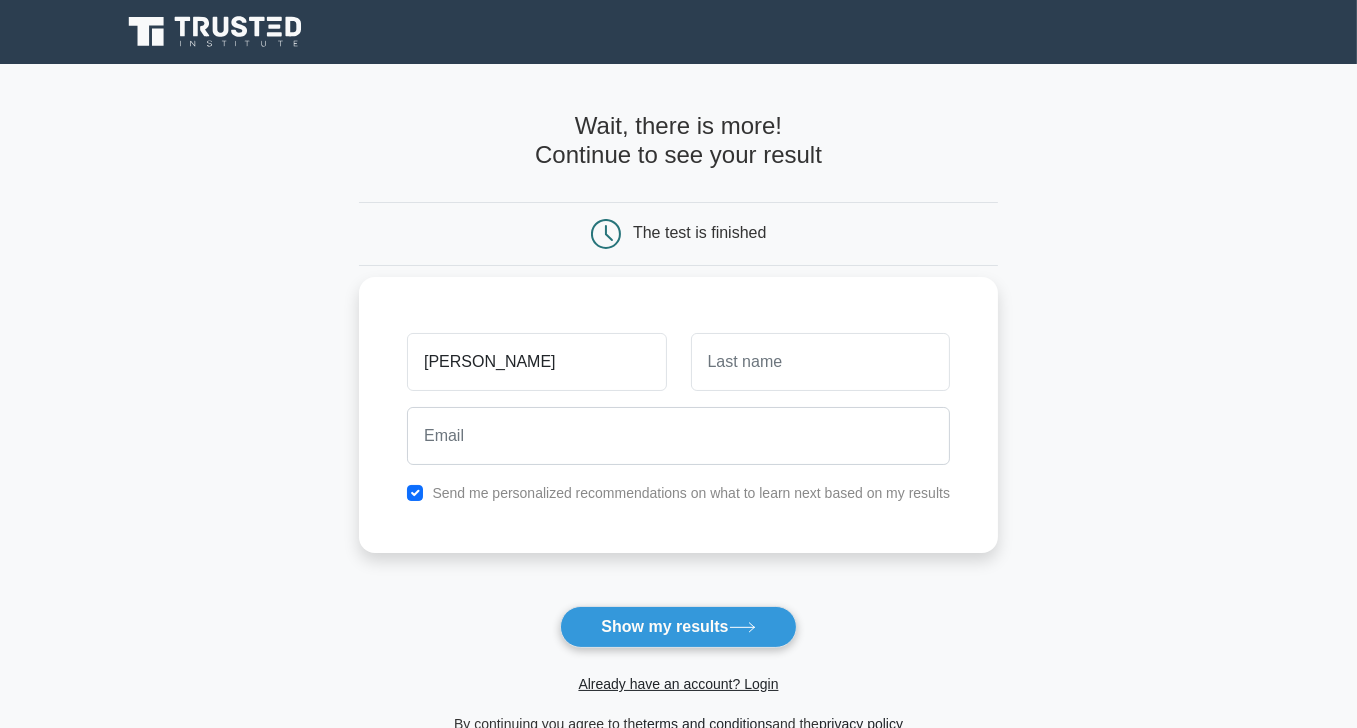 type on "[PERSON_NAME]" 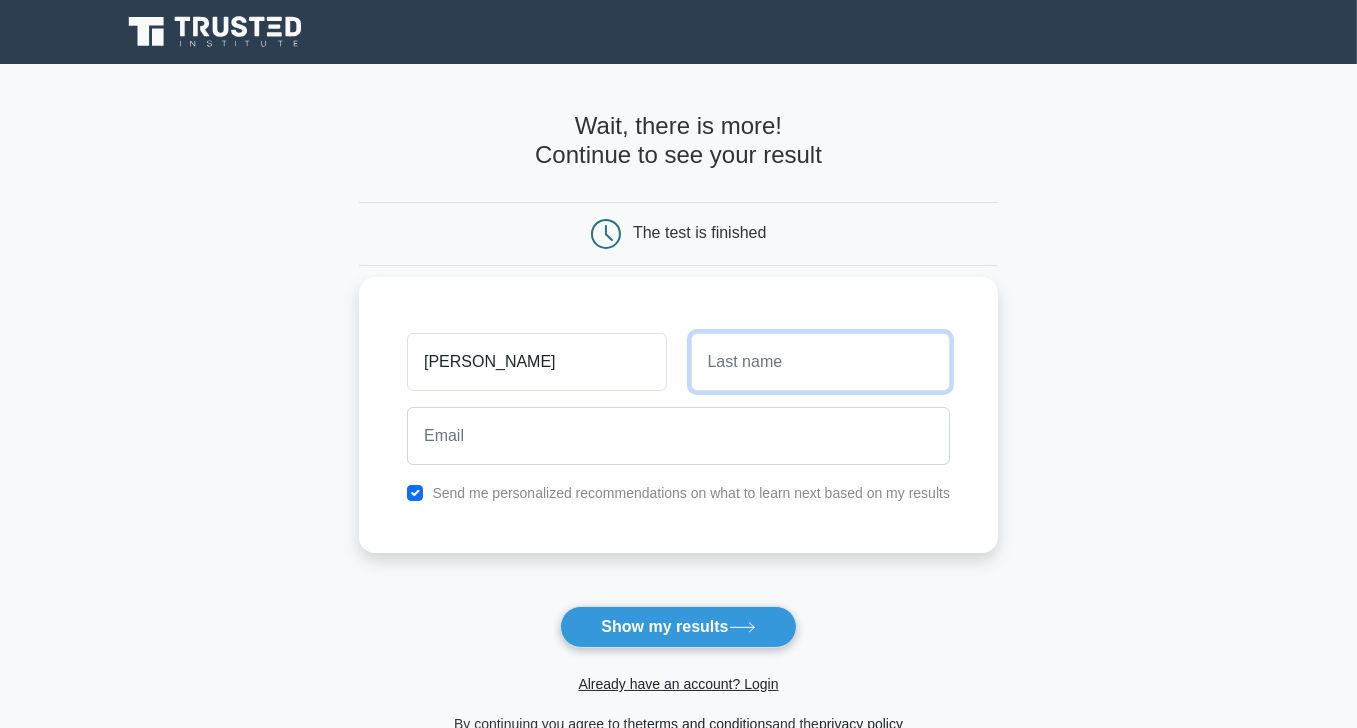 click at bounding box center [820, 362] 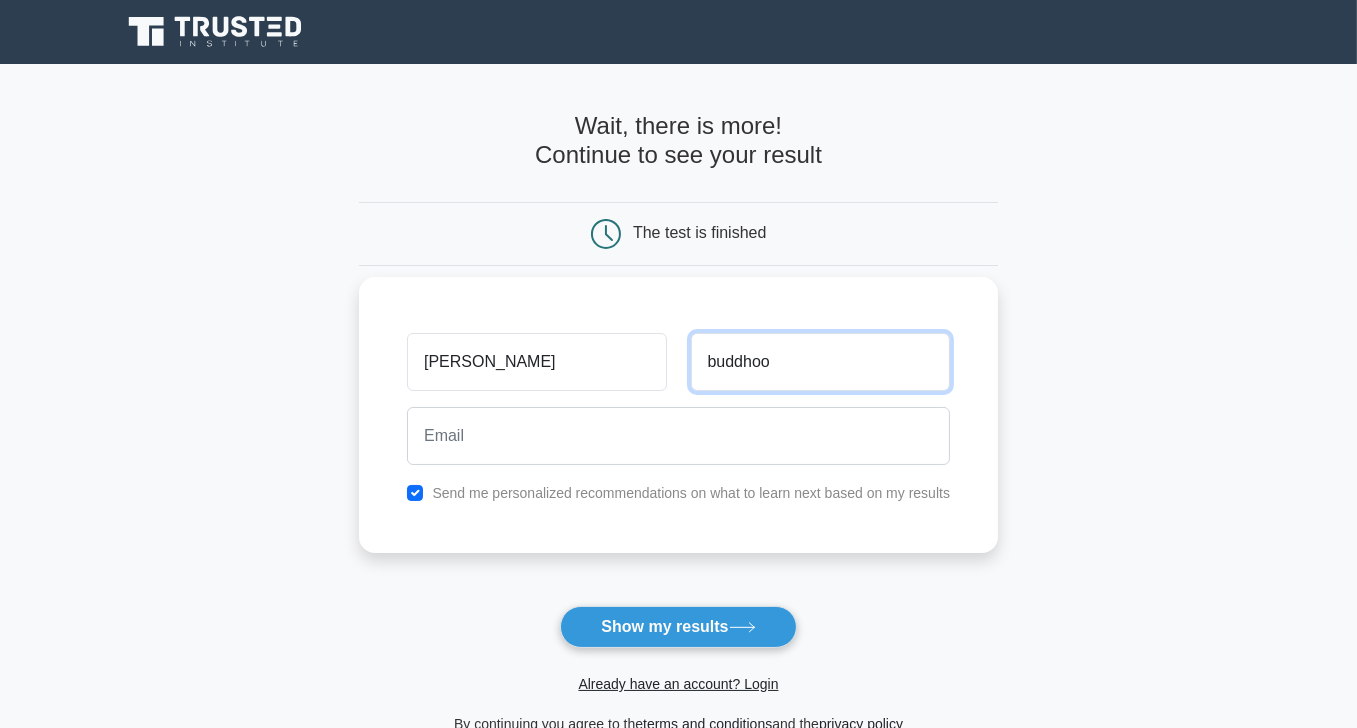 type on "buddhoo" 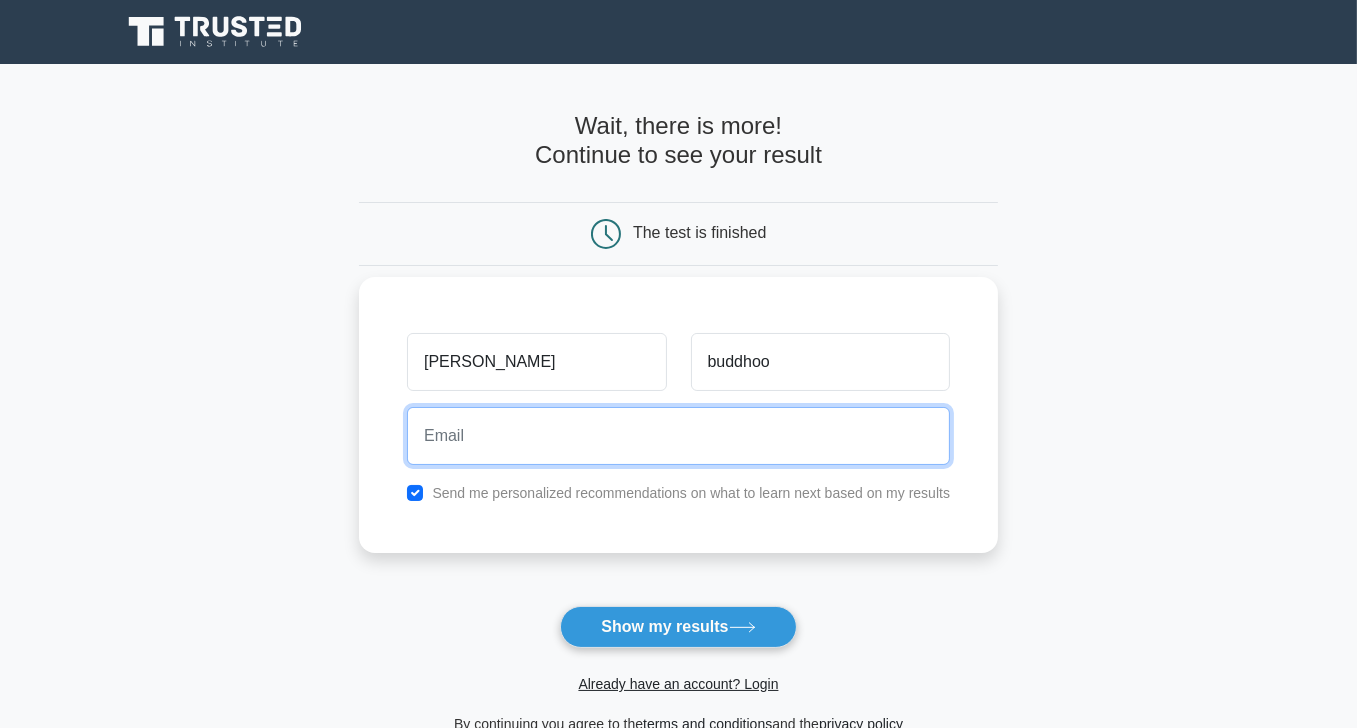 click at bounding box center [678, 436] 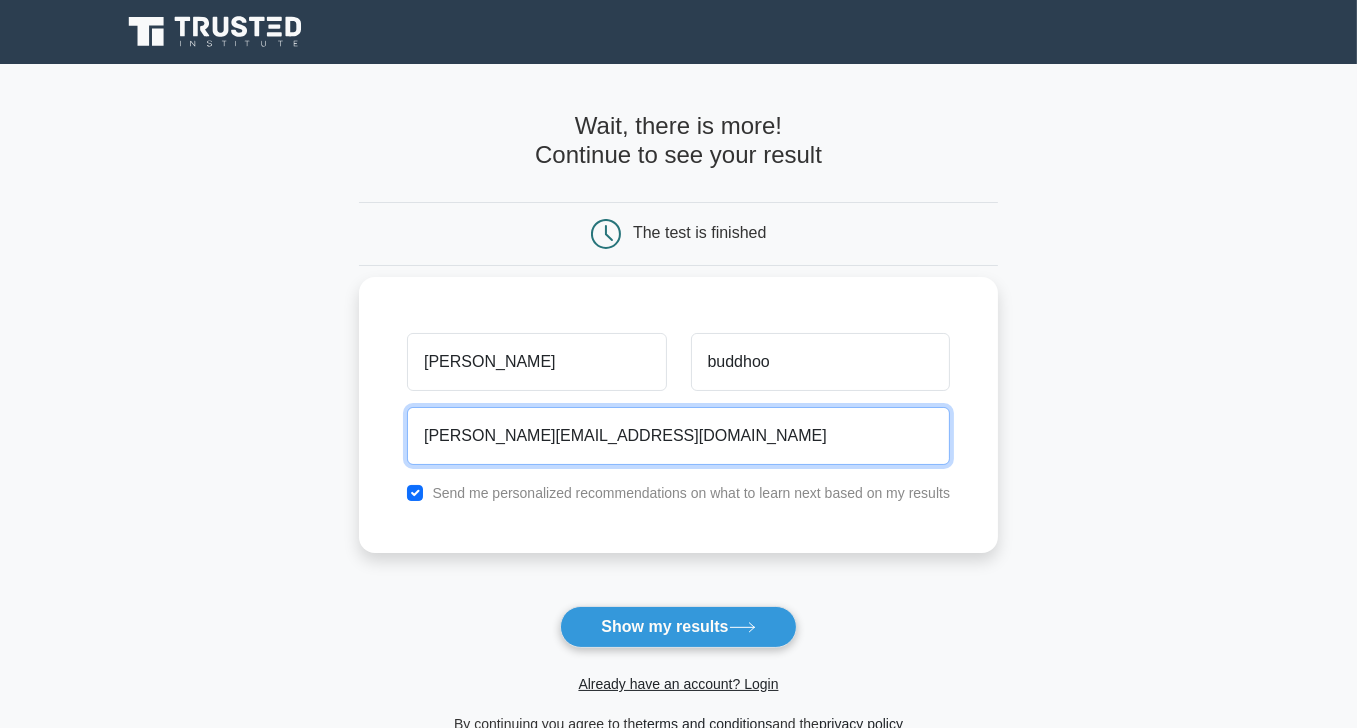 type on "hettaker@hotmail.com" 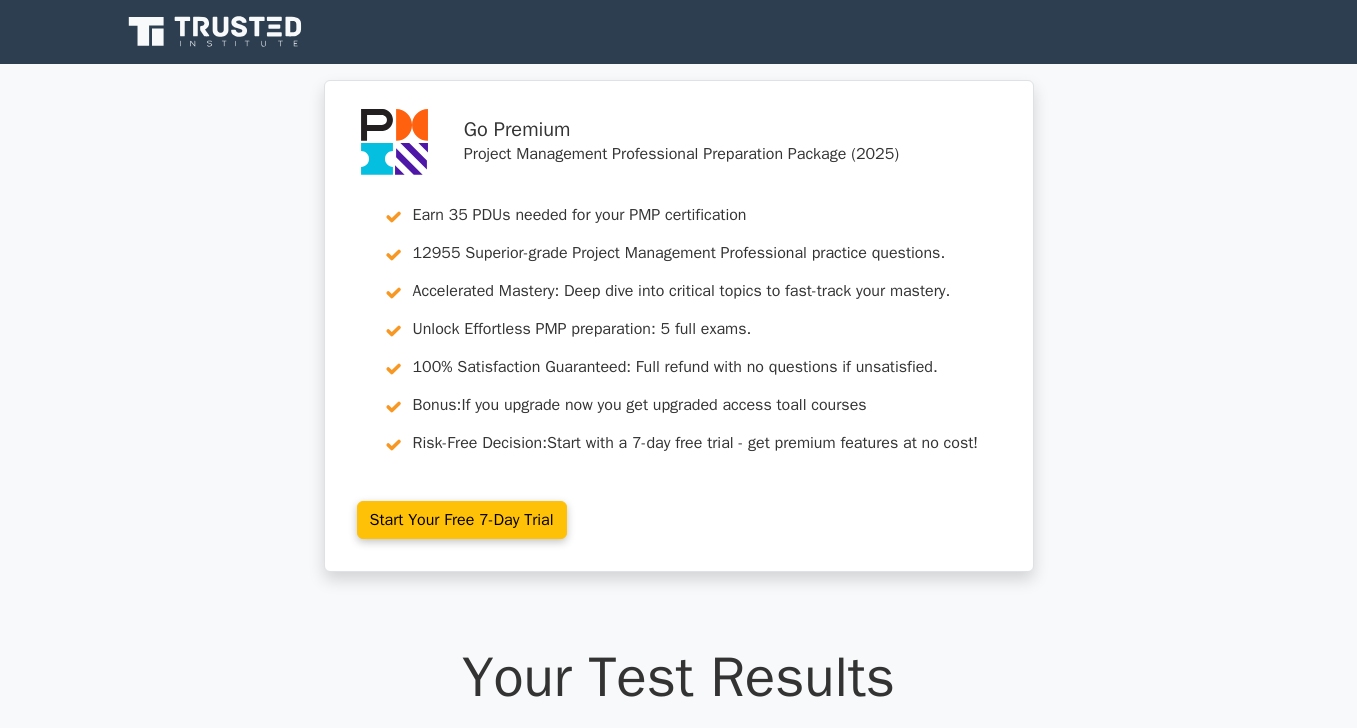 scroll, scrollTop: 0, scrollLeft: 0, axis: both 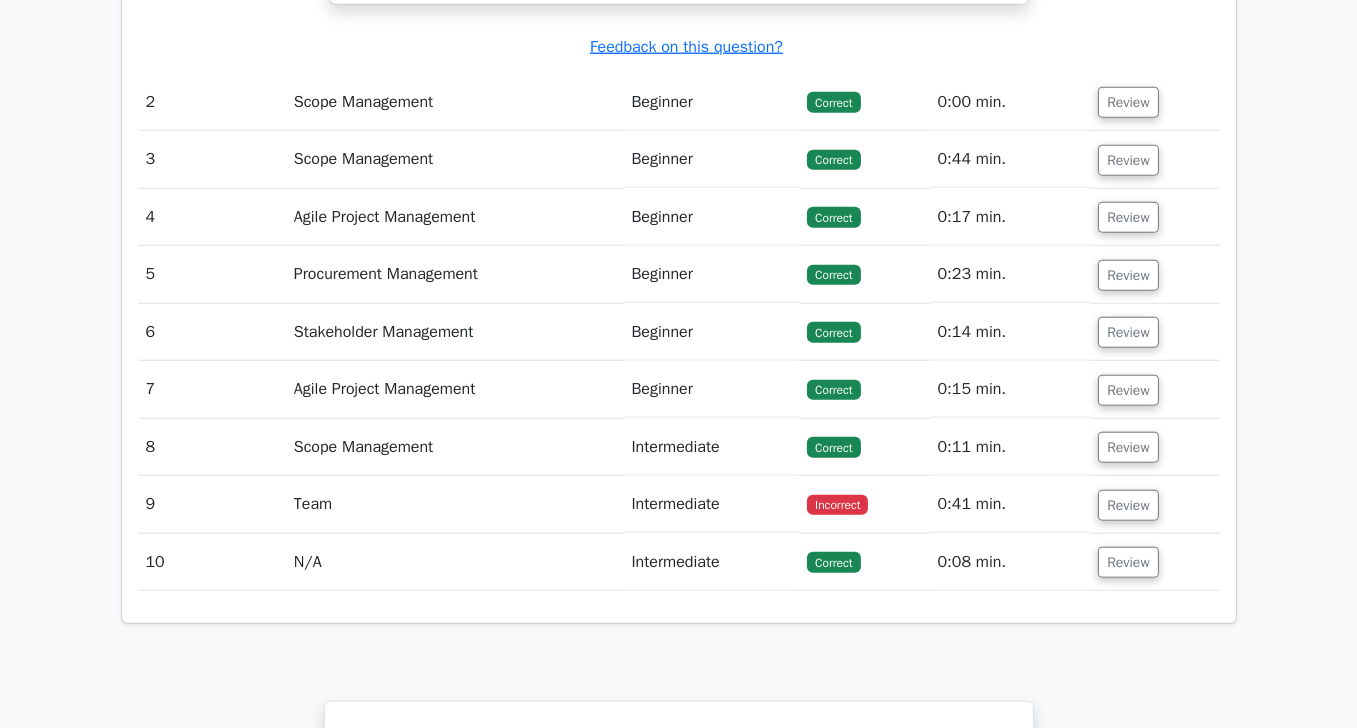 click on "Review" at bounding box center [1154, 504] 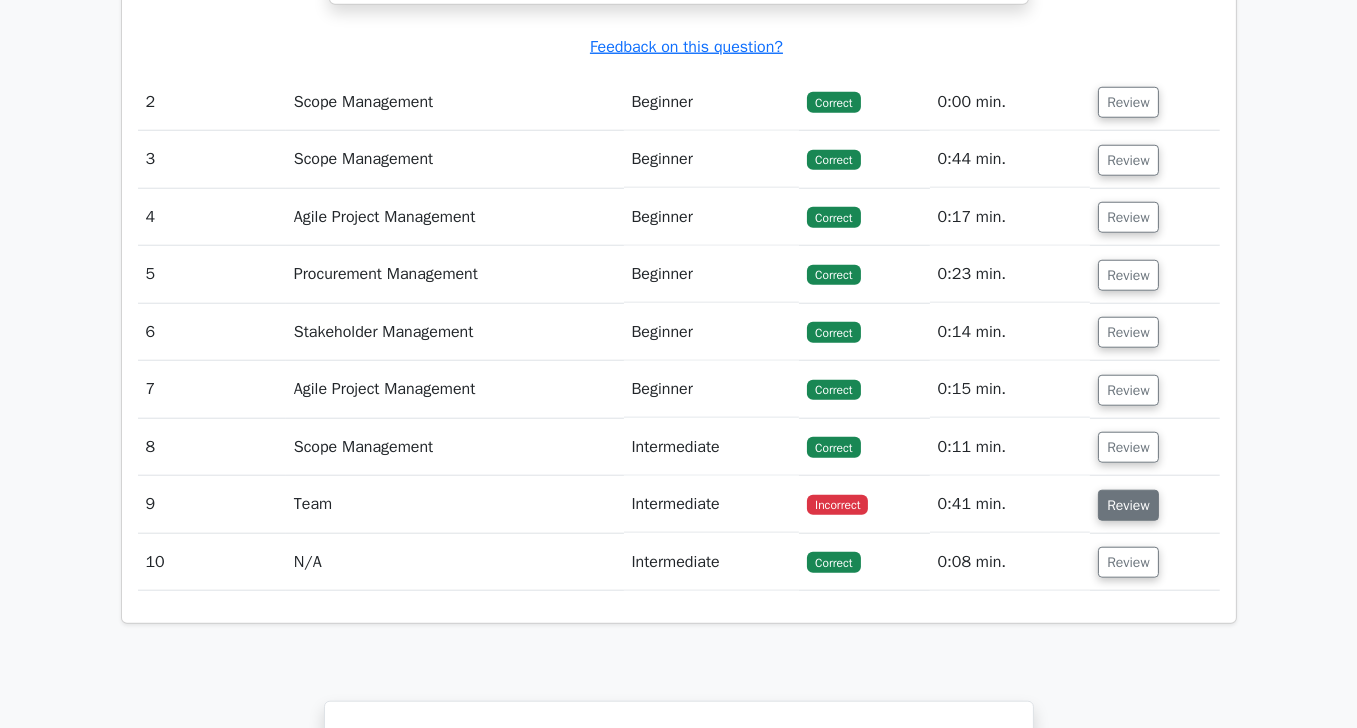 click on "Review" at bounding box center [1128, 505] 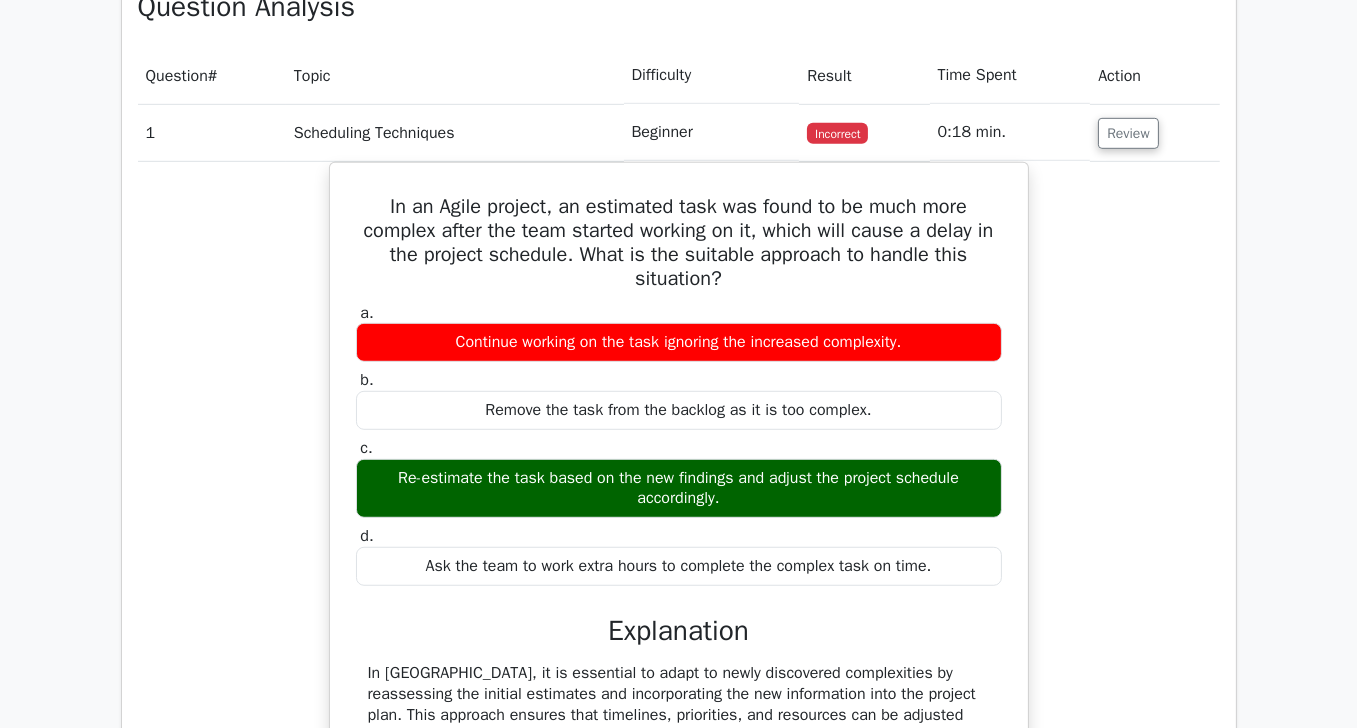 scroll, scrollTop: 1400, scrollLeft: 0, axis: vertical 